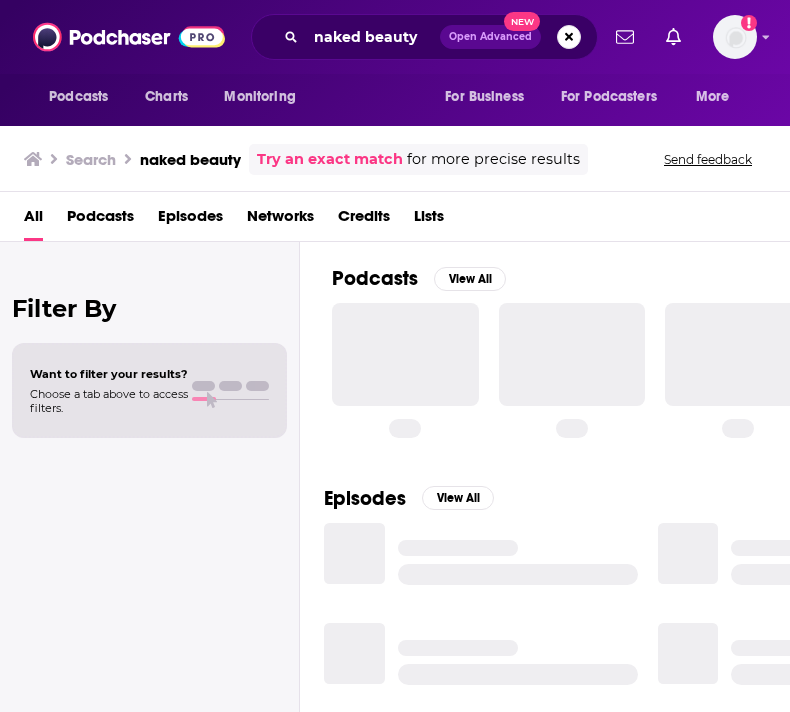 scroll, scrollTop: 0, scrollLeft: 0, axis: both 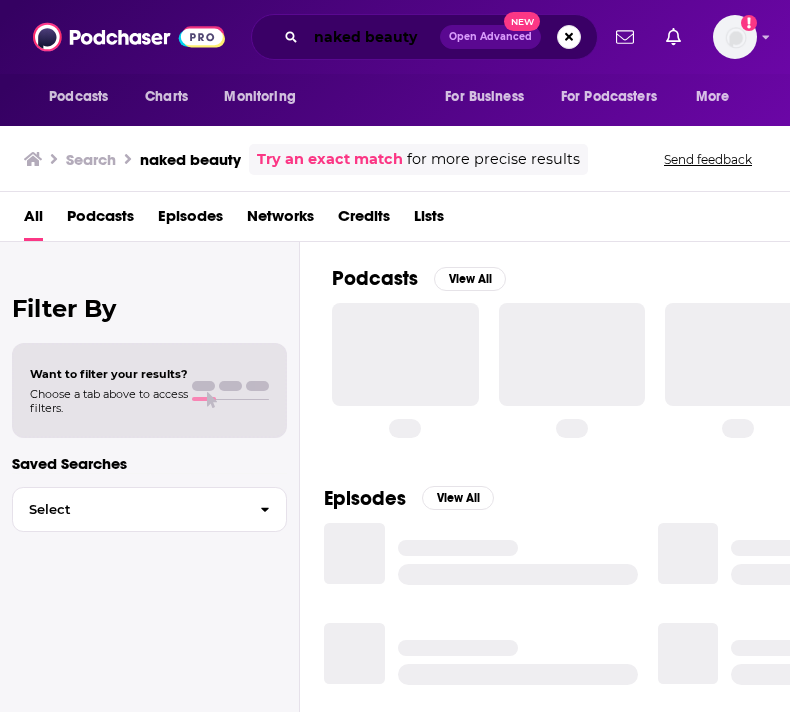 click on "naked beauty" at bounding box center [373, 37] 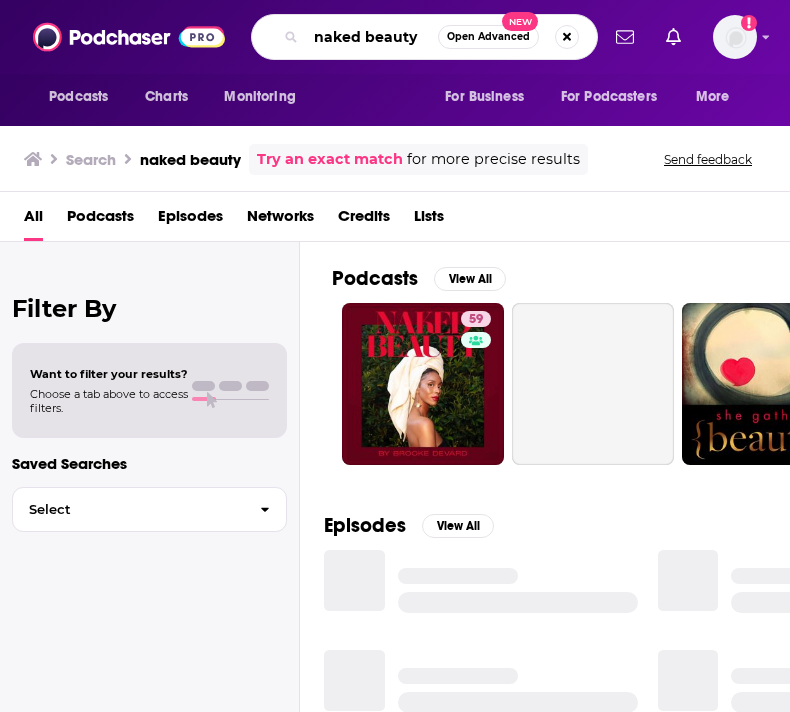 click on "naked beauty" at bounding box center [372, 37] 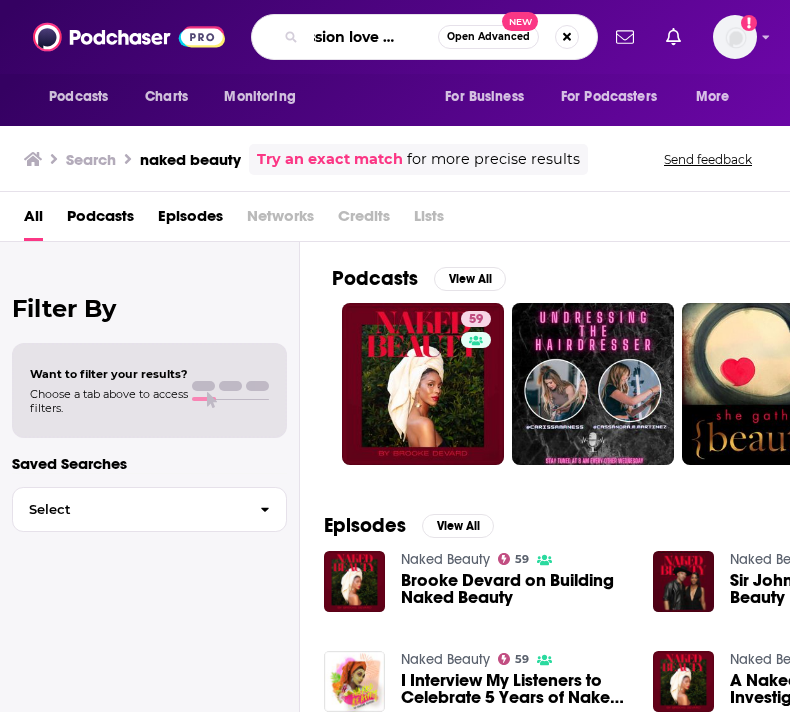 scroll, scrollTop: 0, scrollLeft: 31, axis: horizontal 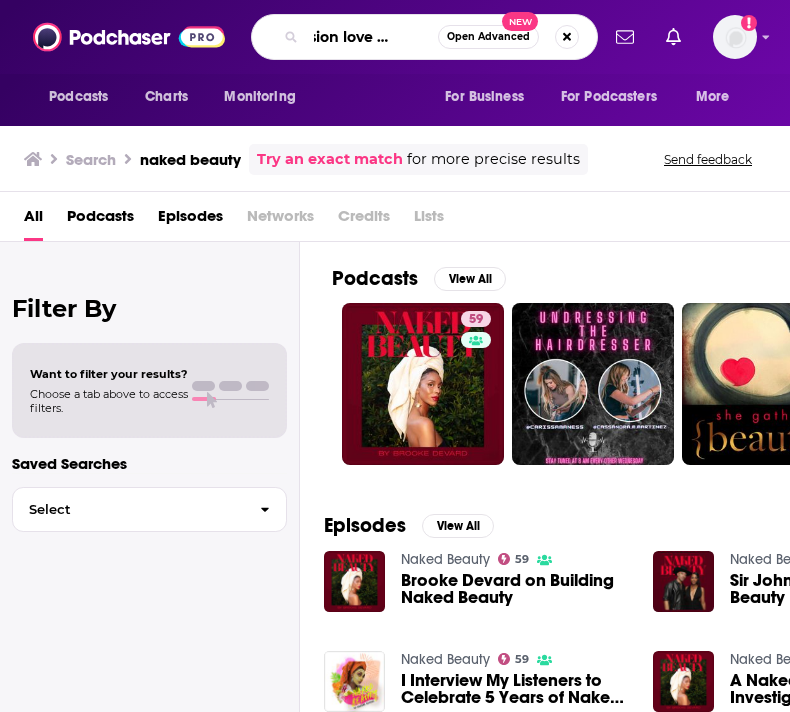 type on "passion love pursuit" 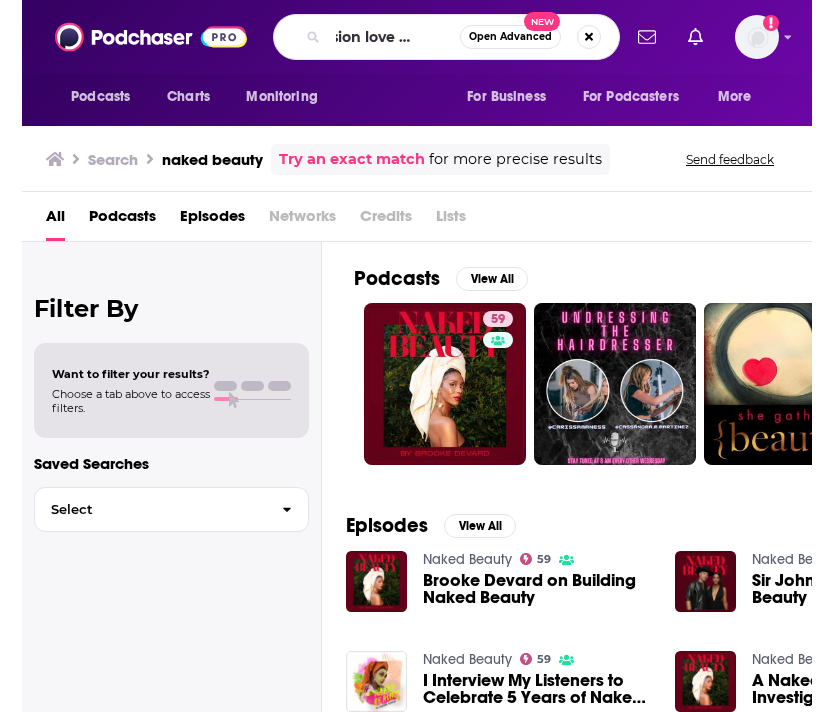 scroll, scrollTop: 0, scrollLeft: 0, axis: both 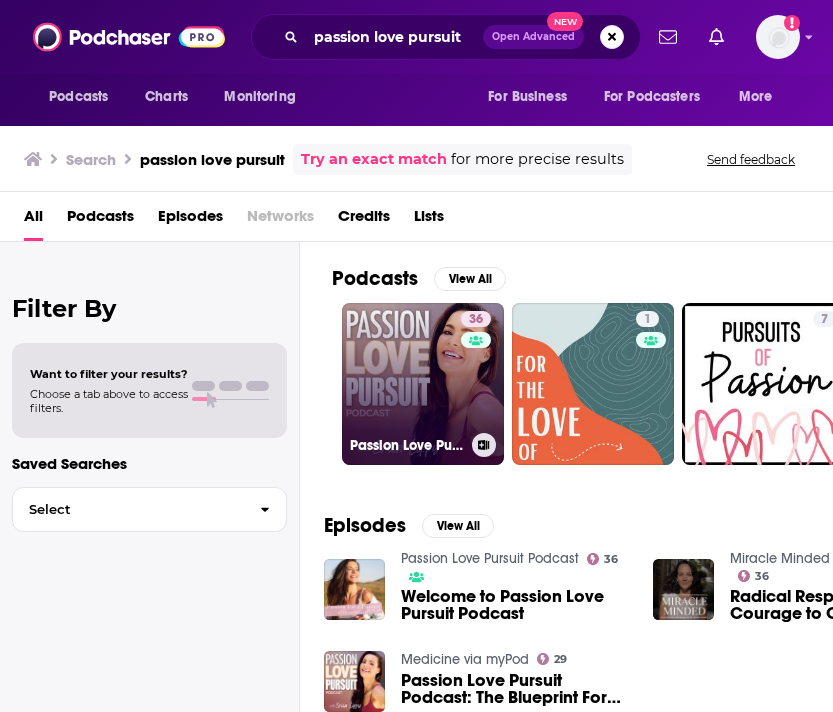 click on "36 Passion Love Pursuit Podcast" at bounding box center [423, 384] 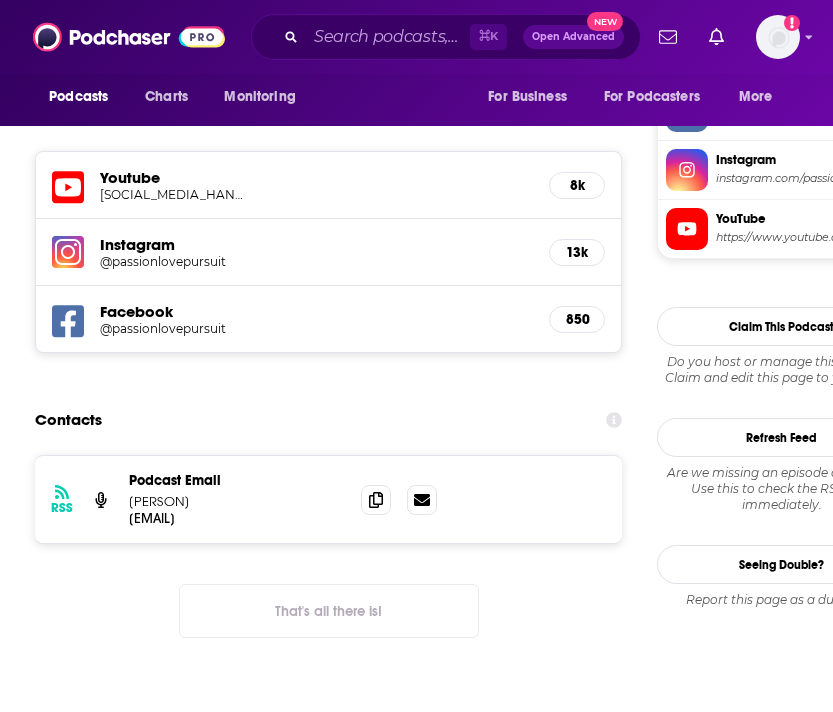 scroll, scrollTop: 1738, scrollLeft: 0, axis: vertical 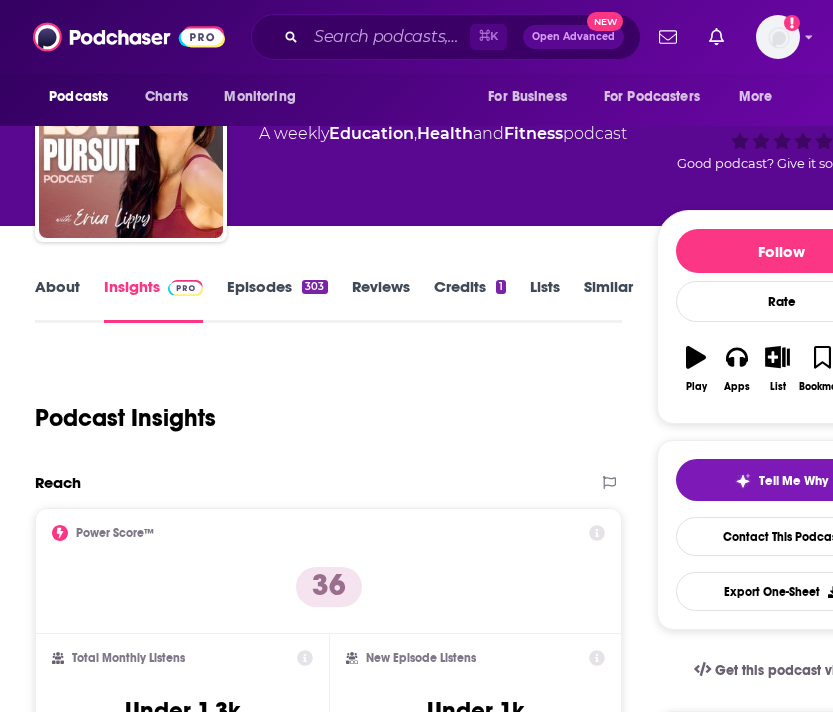 click on "About Insights Episodes 303 Reviews Credits 1 Lists Similar" at bounding box center (328, 298) 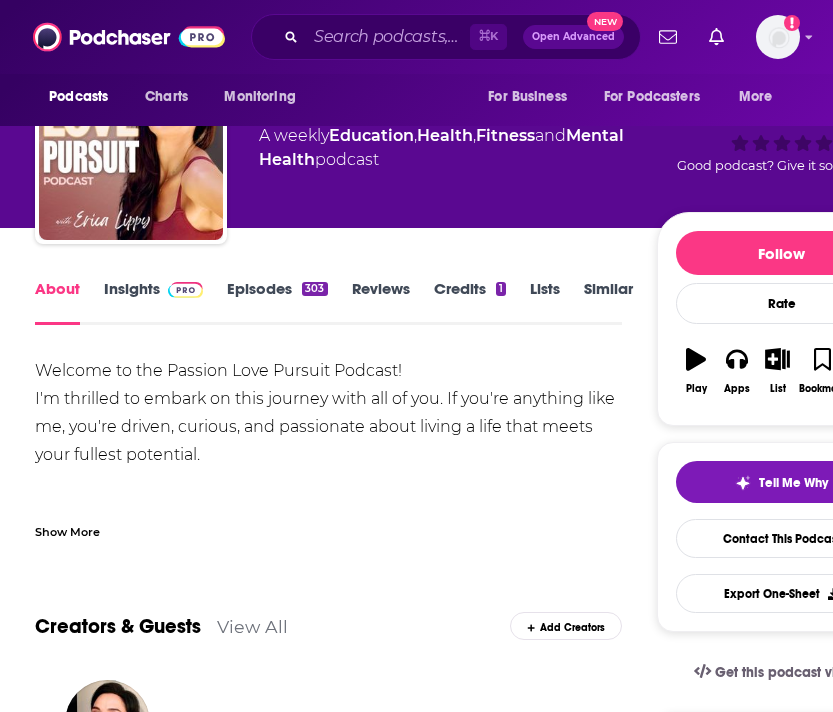 scroll, scrollTop: 86, scrollLeft: 0, axis: vertical 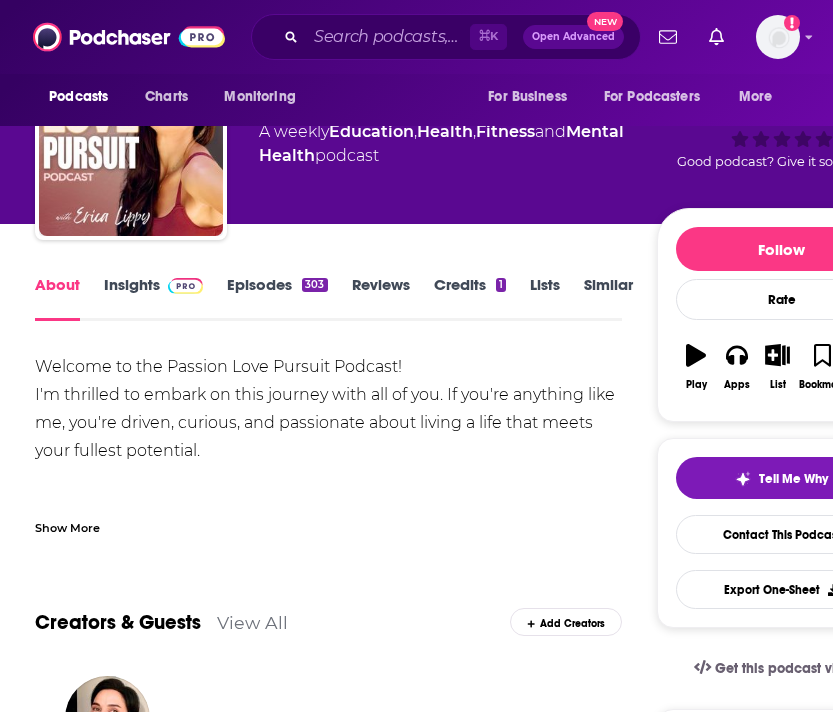click on "Show More" at bounding box center (67, 526) 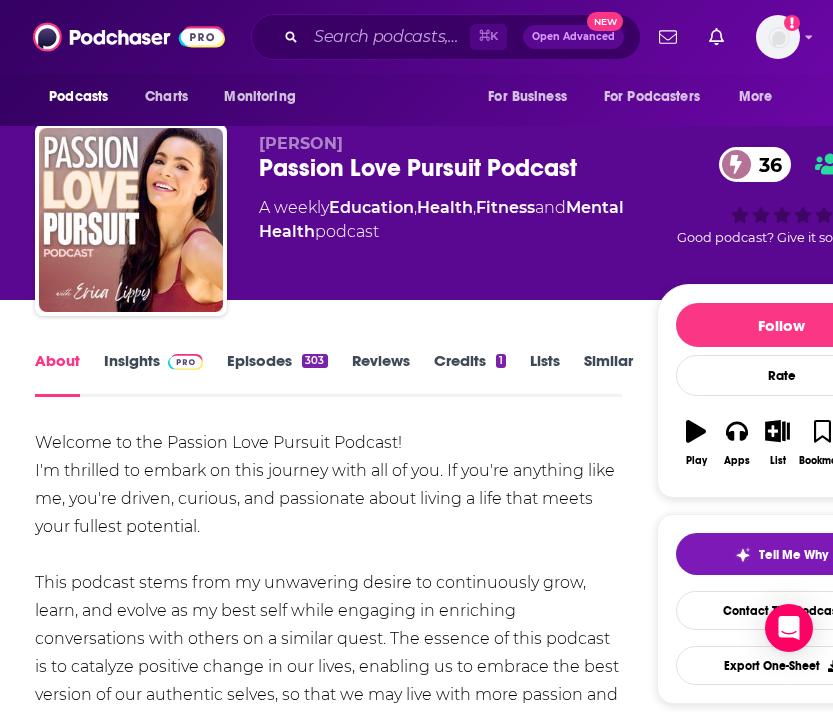 scroll, scrollTop: 4, scrollLeft: 0, axis: vertical 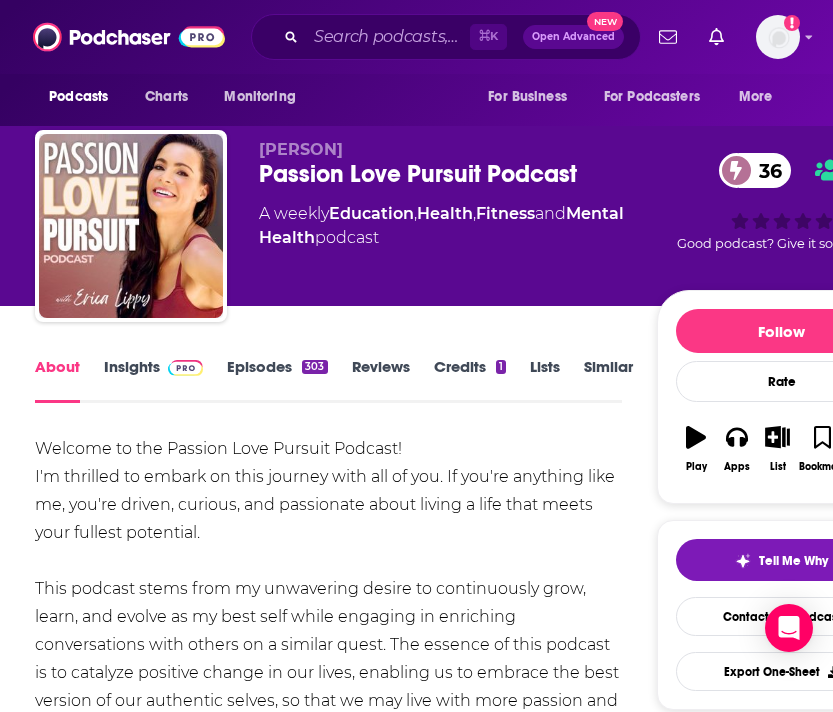 click on "Insights" at bounding box center [153, 380] 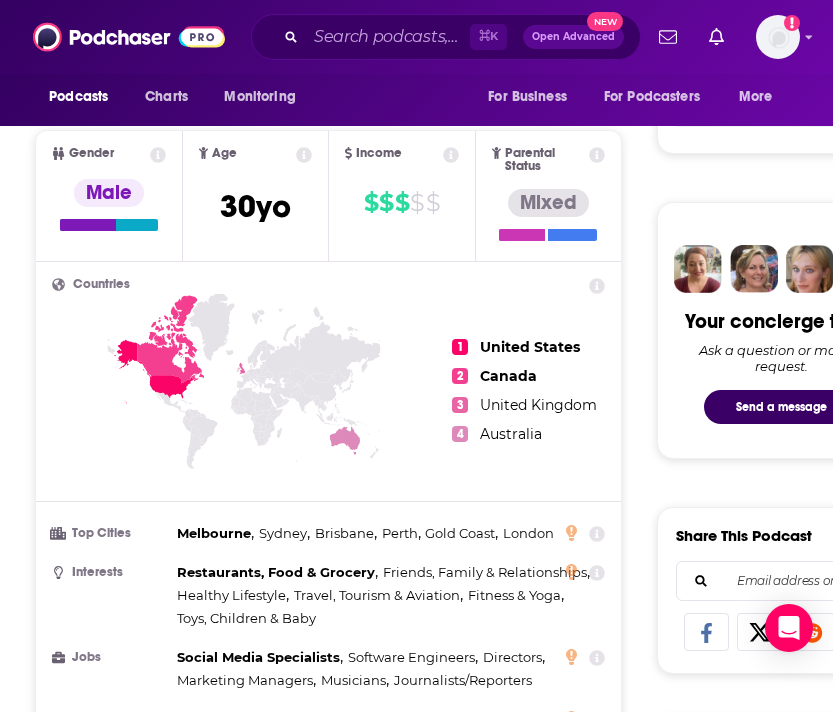 scroll, scrollTop: 824, scrollLeft: 0, axis: vertical 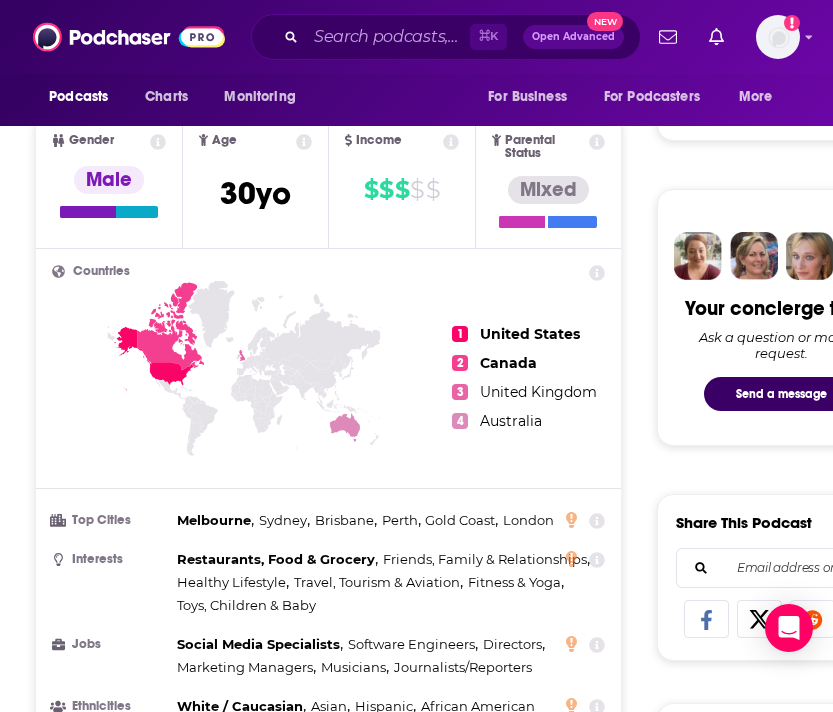 click 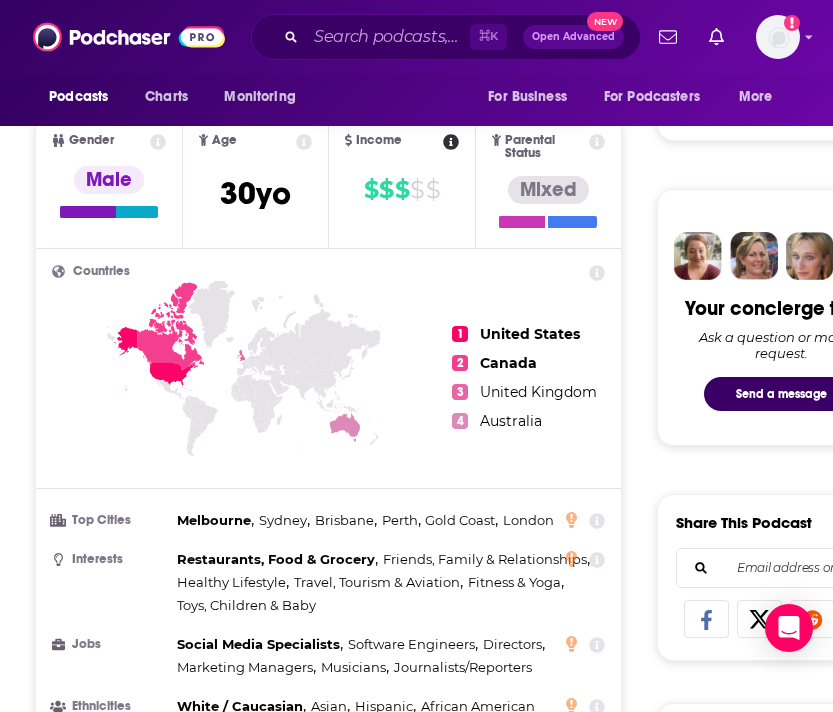 click 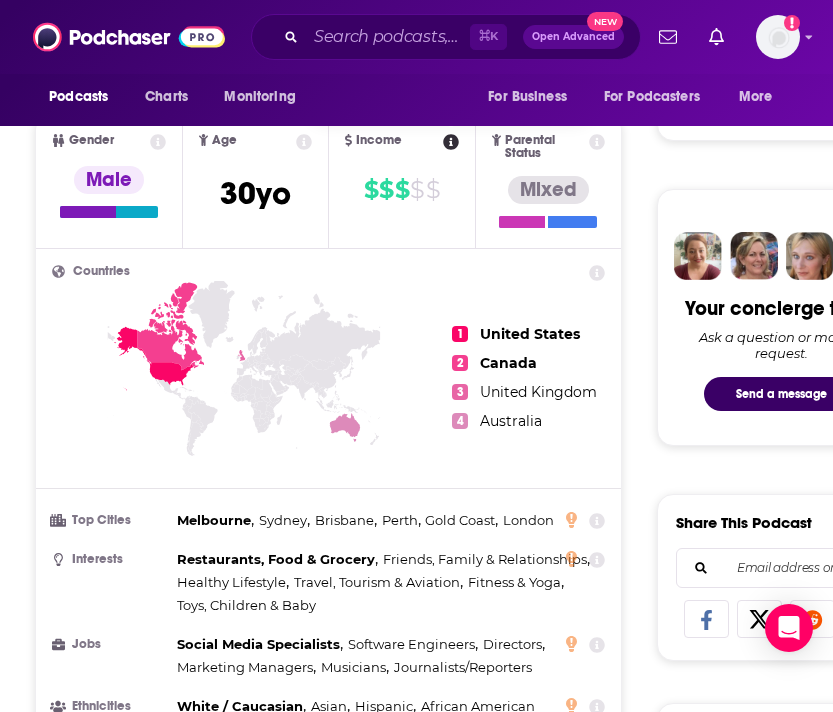 click 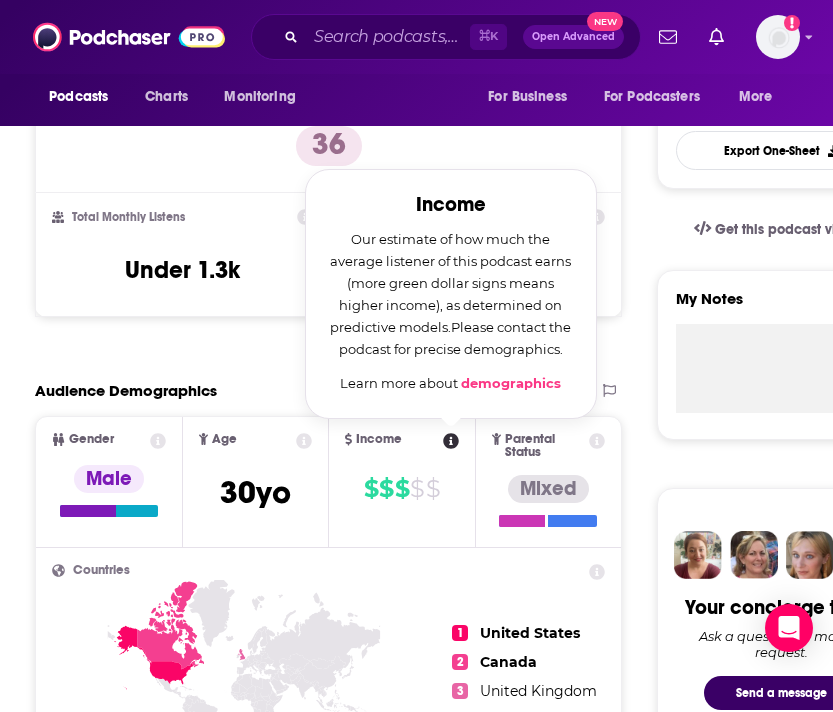 scroll, scrollTop: 521, scrollLeft: 0, axis: vertical 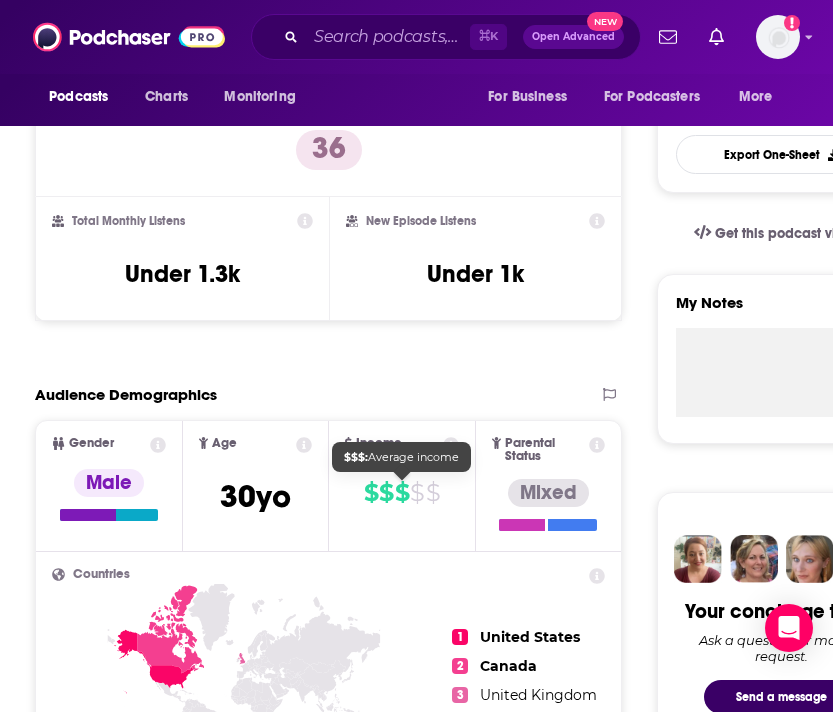 click on "Income $ $ $ $ $" at bounding box center (401, 485) 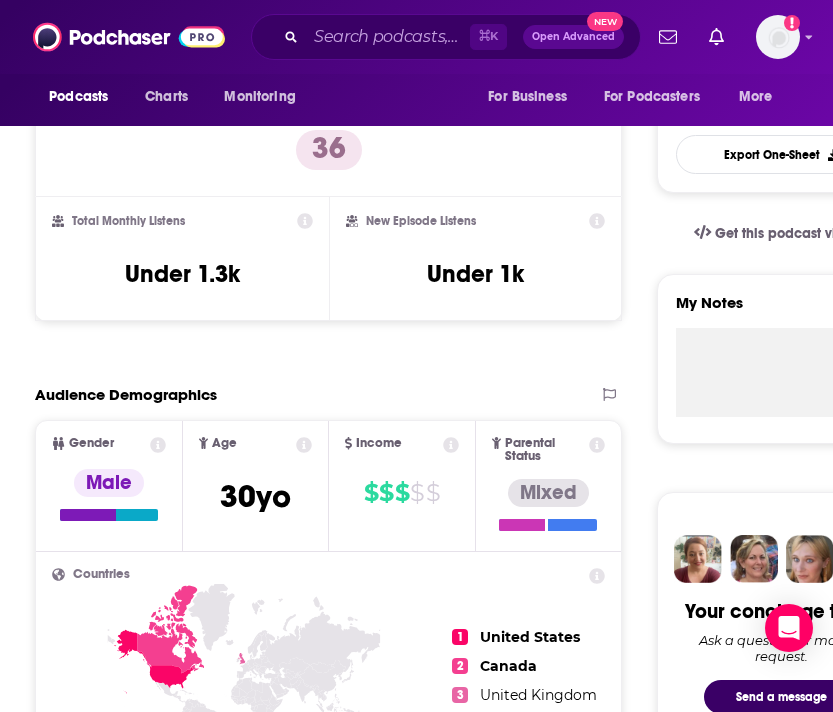 click 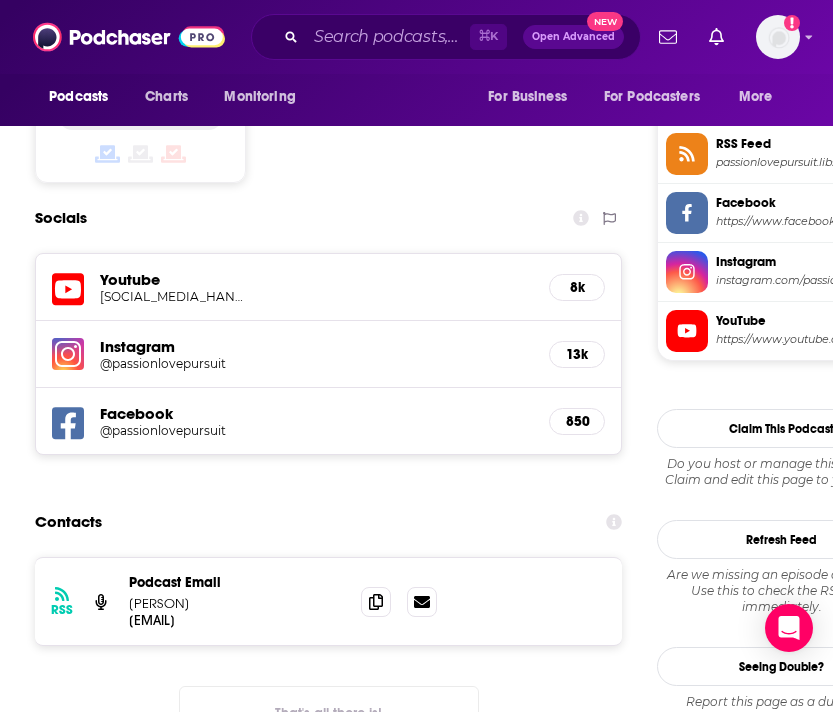 scroll, scrollTop: 1654, scrollLeft: 0, axis: vertical 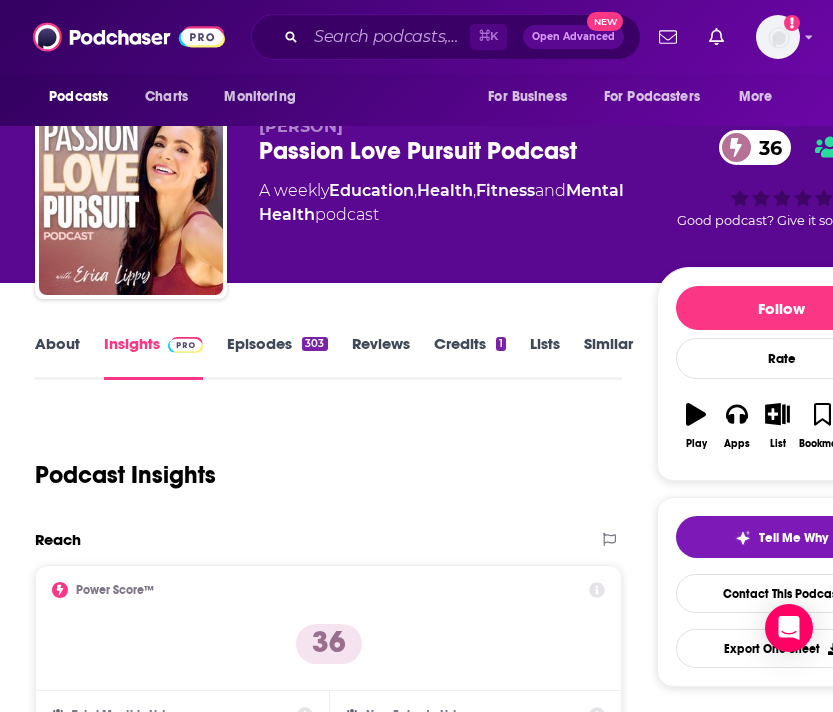 click on "About" at bounding box center (57, 357) 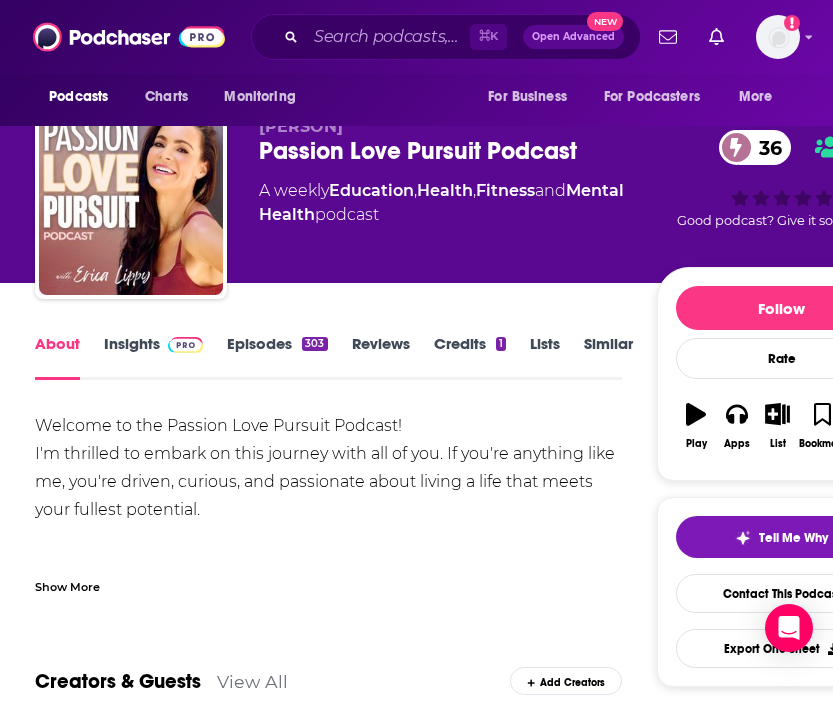 scroll, scrollTop: 0, scrollLeft: 0, axis: both 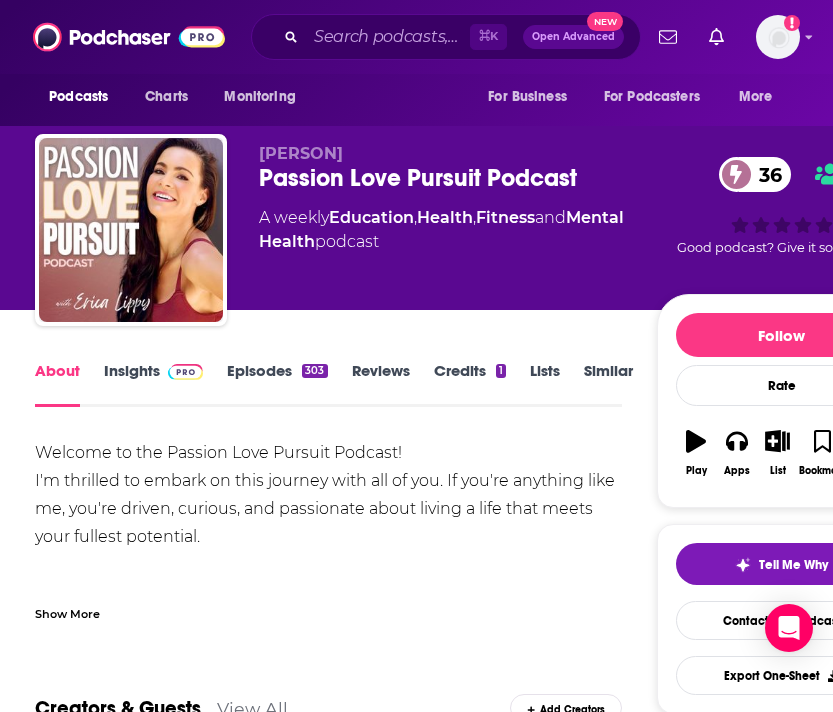 click on "Show More" at bounding box center [67, 612] 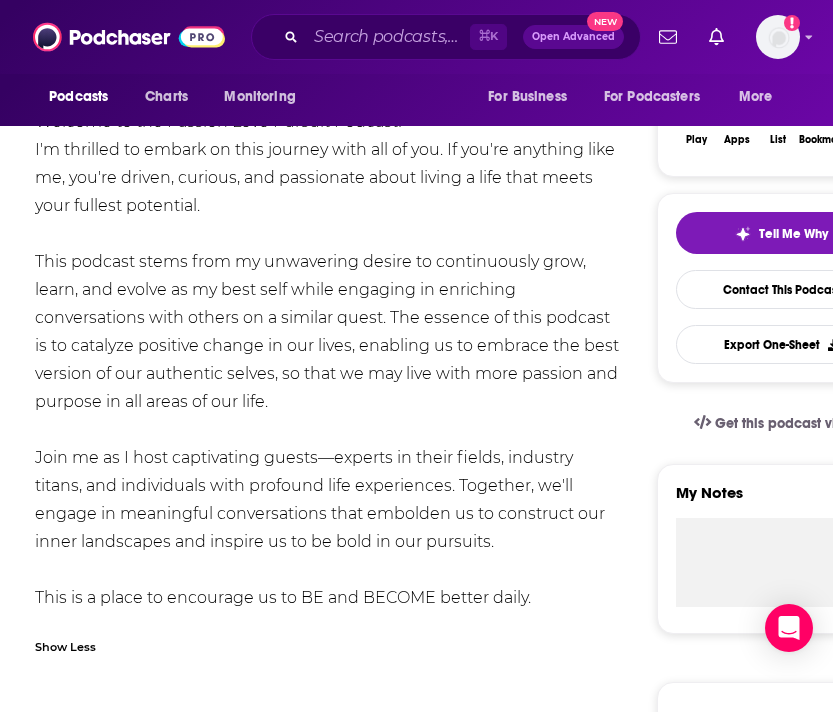 scroll, scrollTop: 342, scrollLeft: 0, axis: vertical 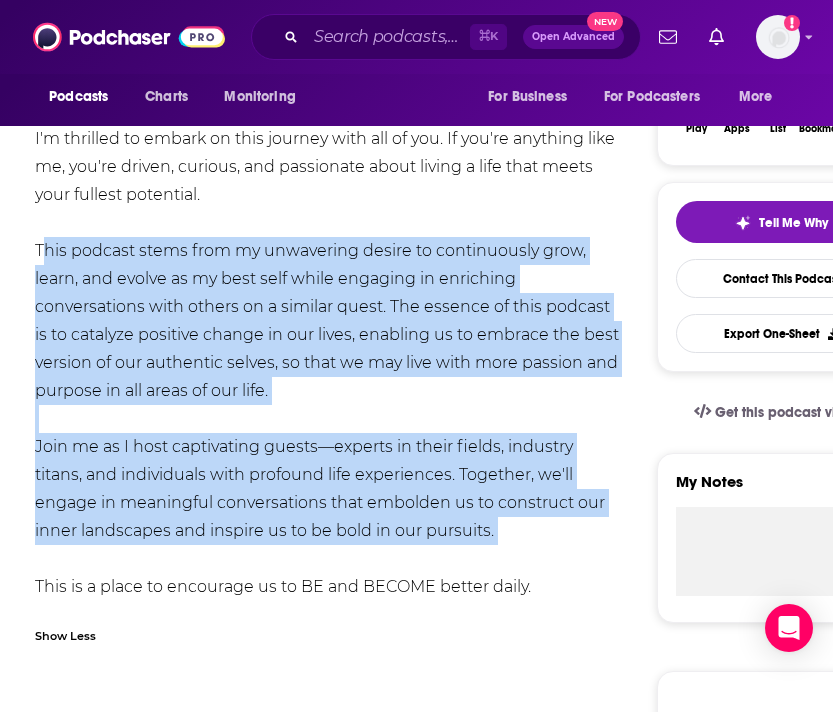 drag, startPoint x: 35, startPoint y: 244, endPoint x: 618, endPoint y: 552, distance: 659.35803 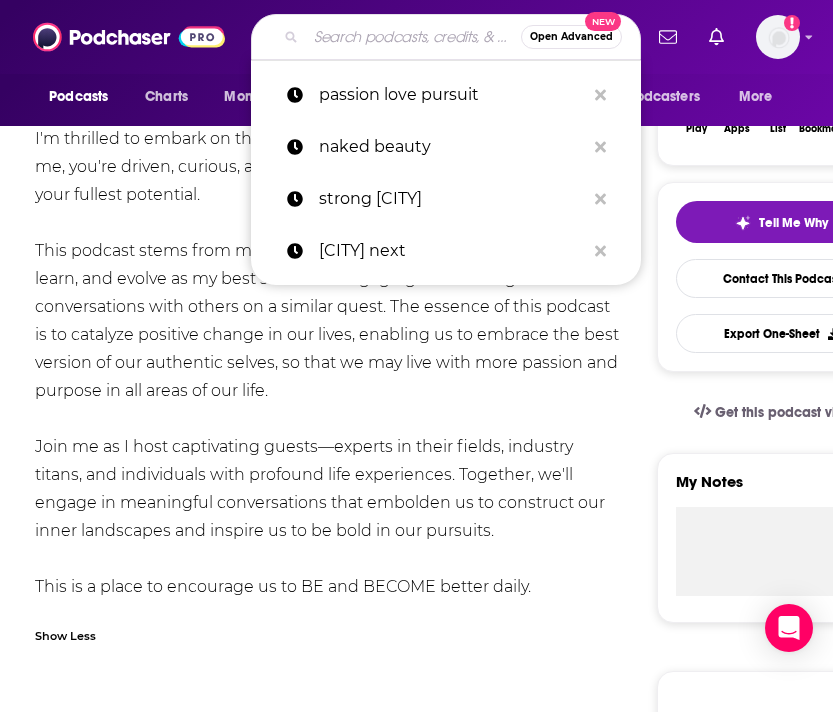 click at bounding box center (413, 37) 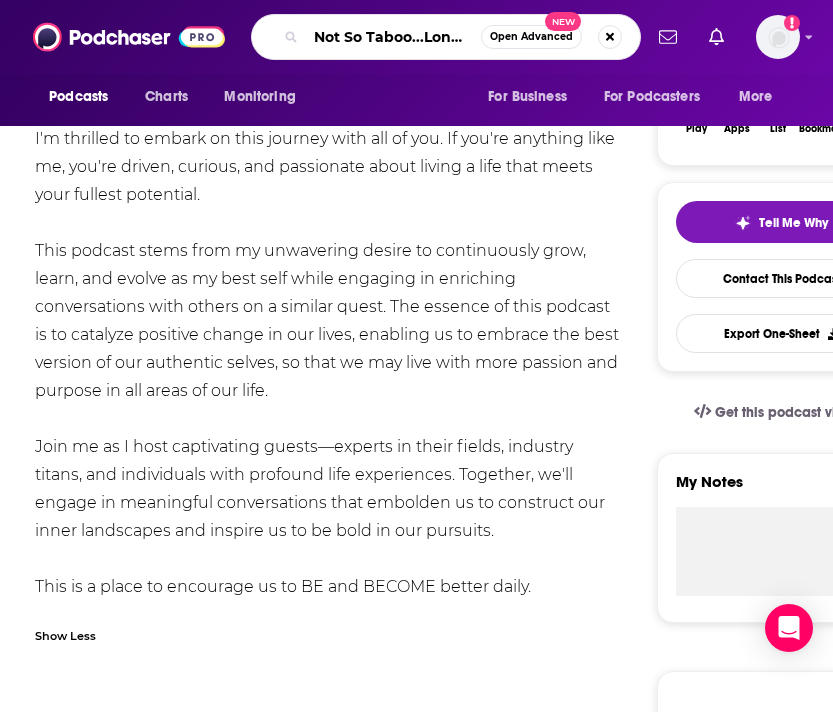 scroll, scrollTop: 0, scrollLeft: 227, axis: horizontal 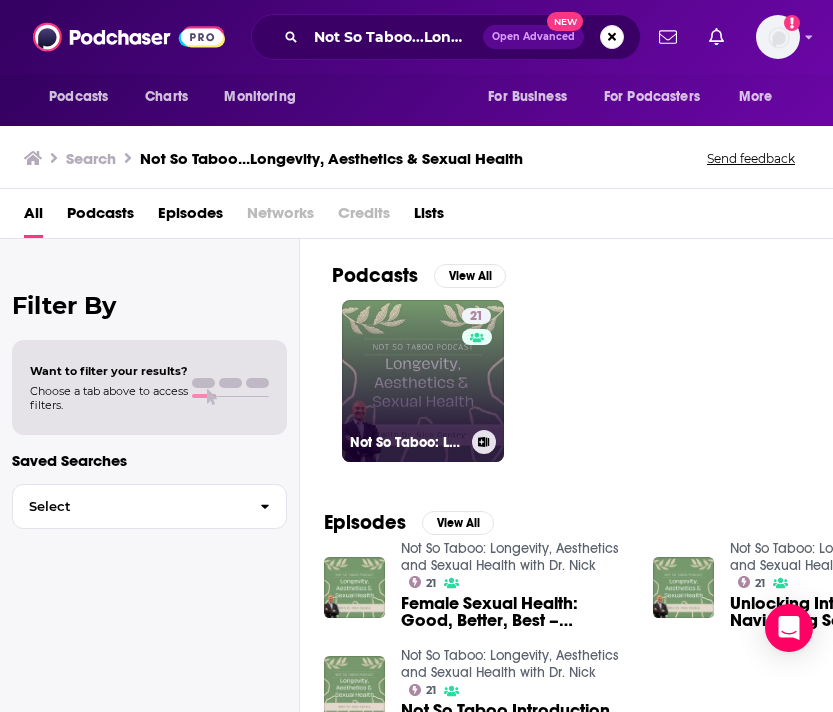 click on "21 Not So Taboo: Longevity, Aesthetics and Sexual Health with Dr. [PERSON]" at bounding box center (423, 381) 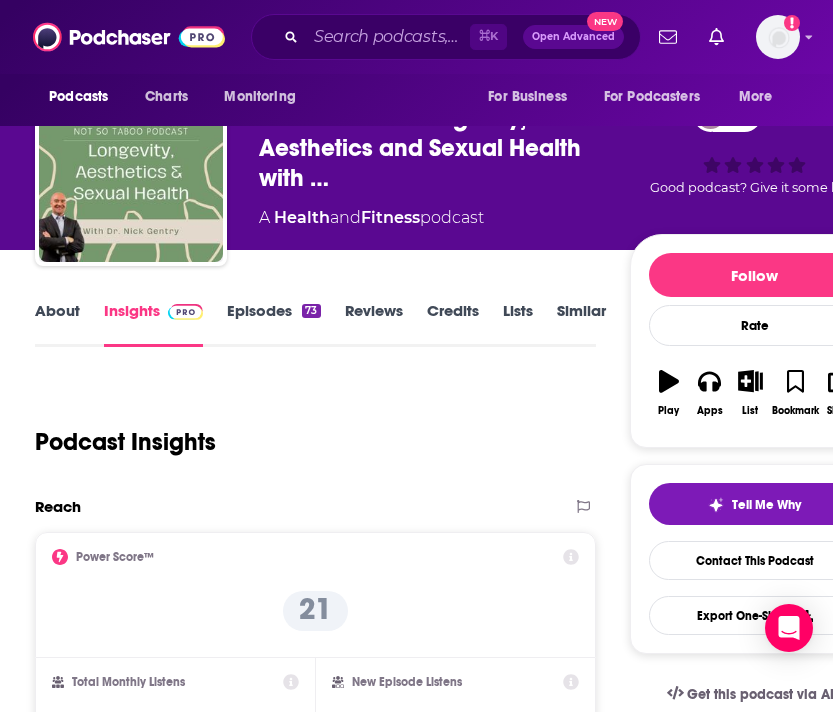 scroll, scrollTop: 0, scrollLeft: 0, axis: both 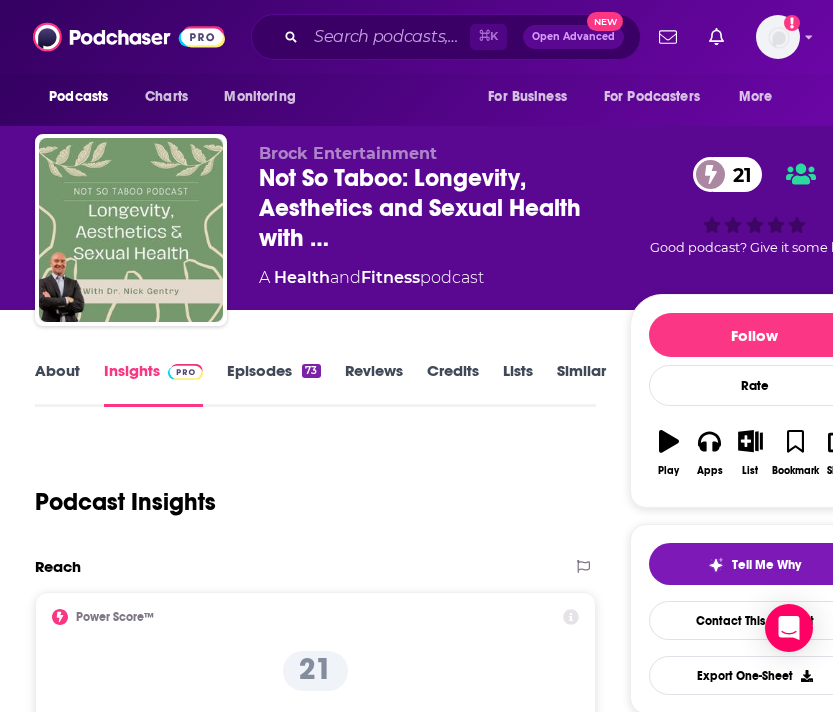 click on "About" at bounding box center [57, 384] 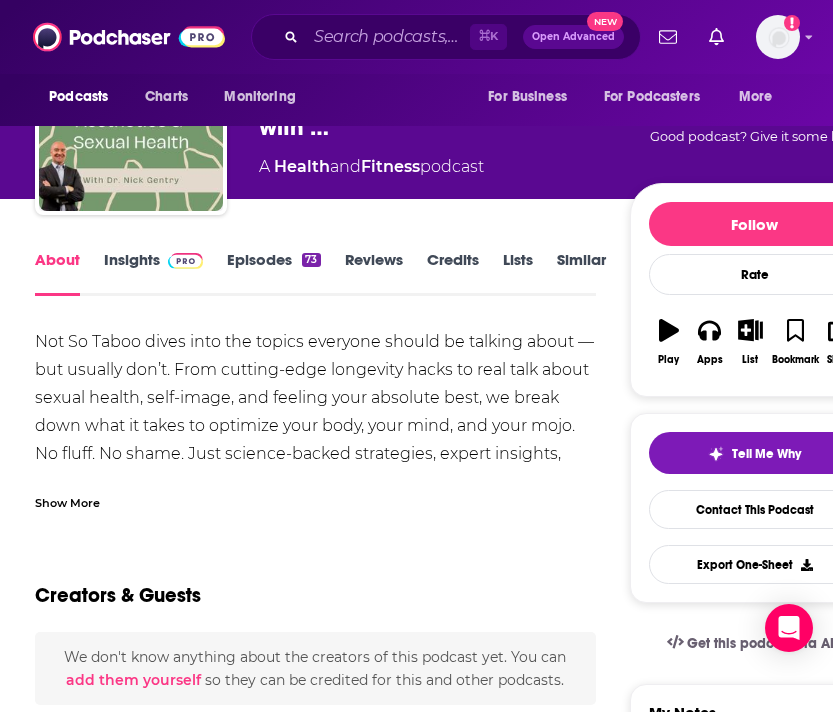 scroll, scrollTop: 117, scrollLeft: 0, axis: vertical 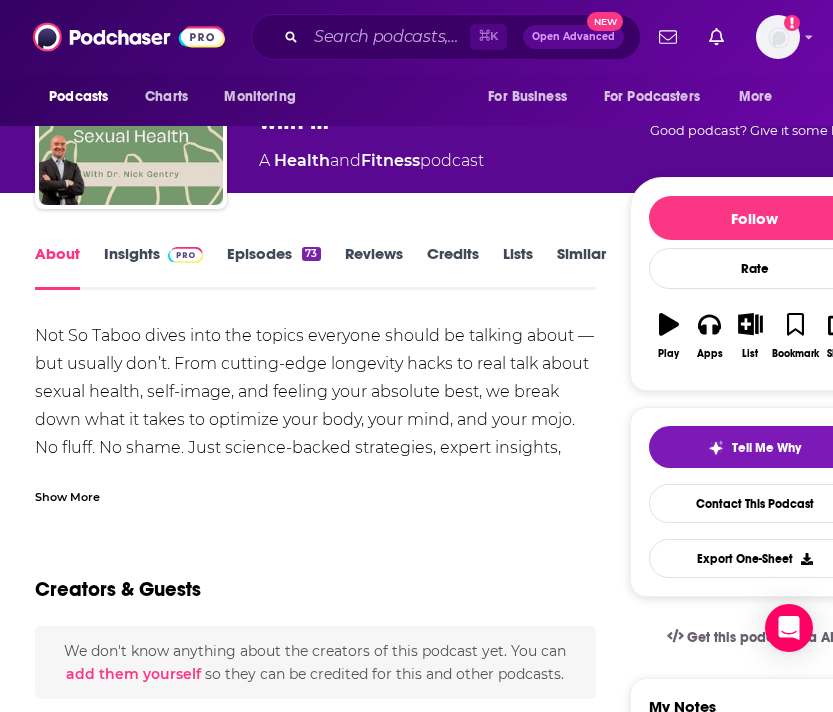 click on "Show More" at bounding box center [67, 495] 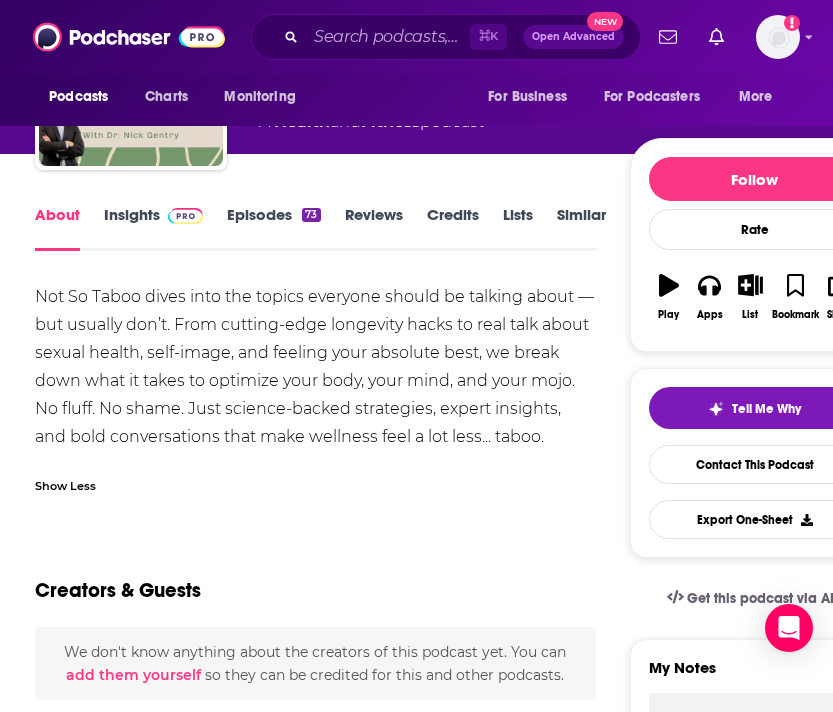 scroll, scrollTop: 165, scrollLeft: 0, axis: vertical 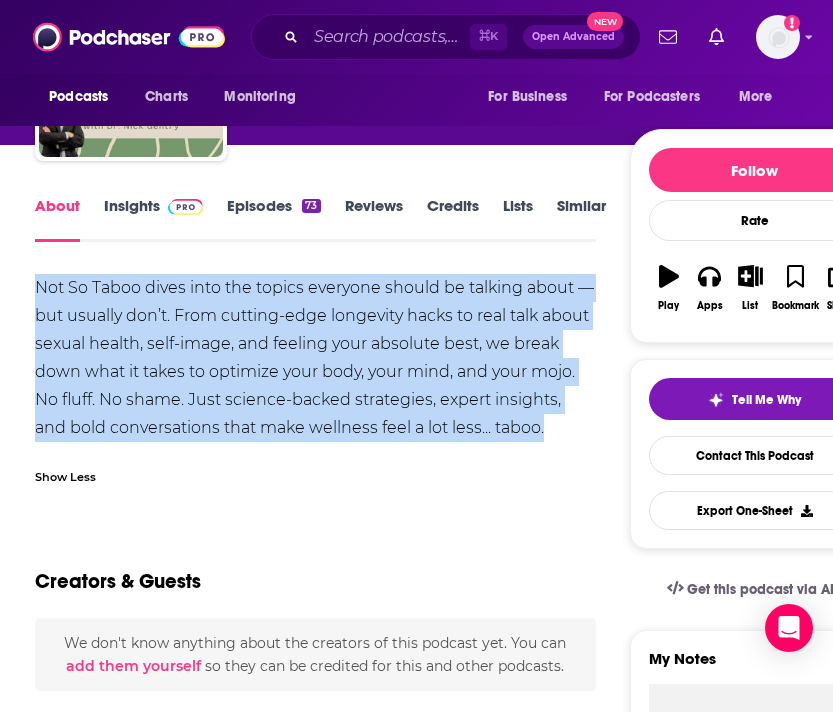 drag, startPoint x: 34, startPoint y: 285, endPoint x: 522, endPoint y: 429, distance: 508.80252 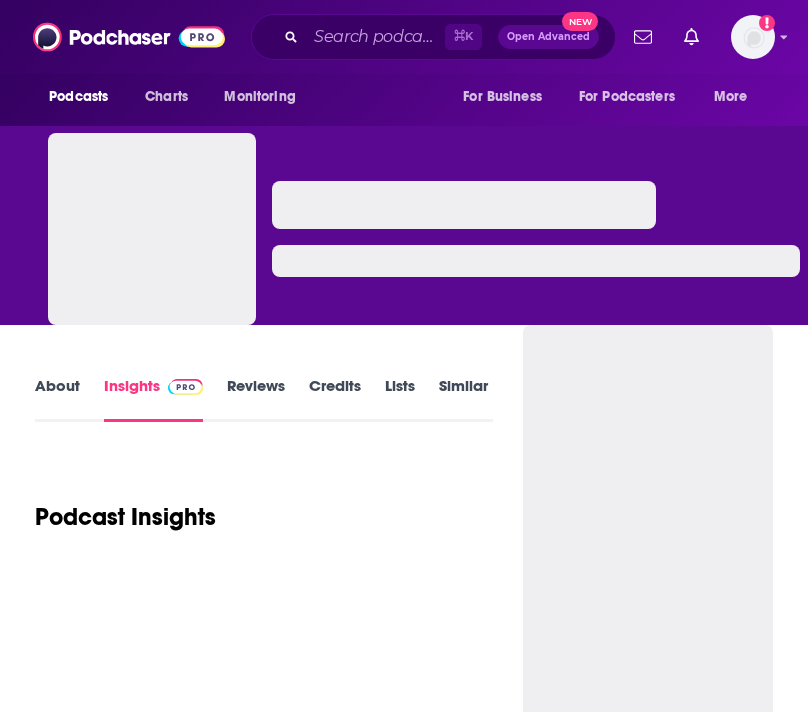 scroll, scrollTop: 0, scrollLeft: 0, axis: both 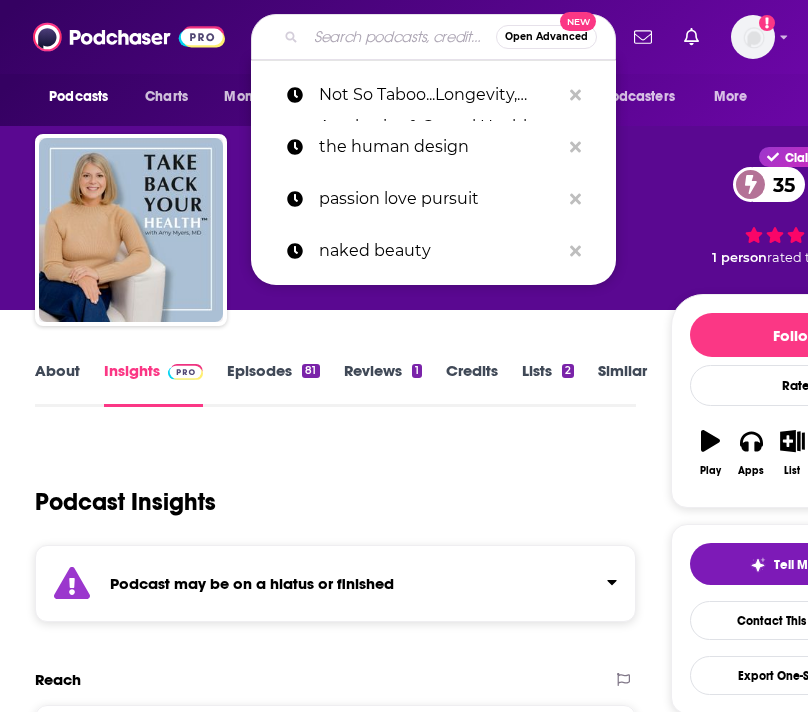 click at bounding box center (401, 37) 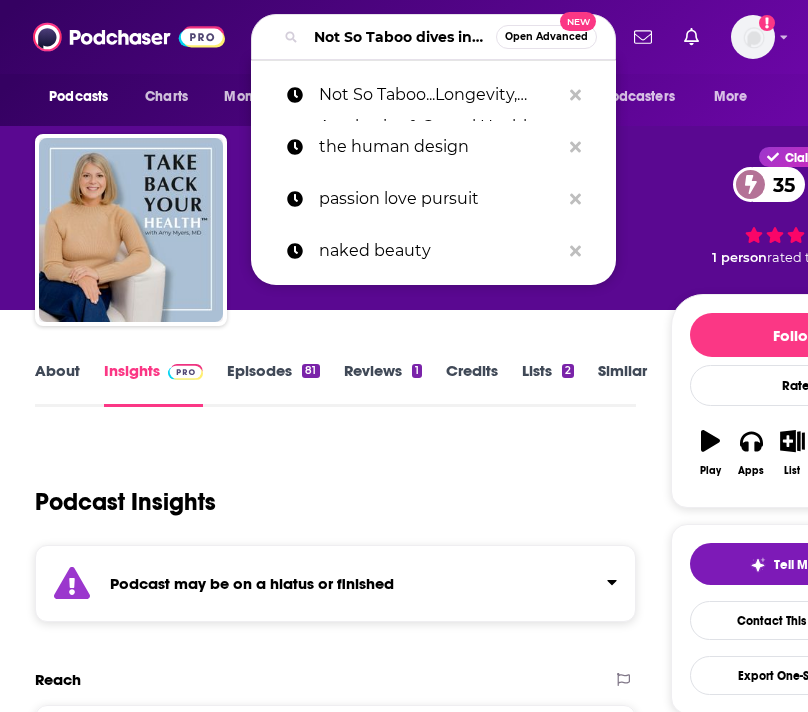 scroll, scrollTop: 0, scrollLeft: 2891, axis: horizontal 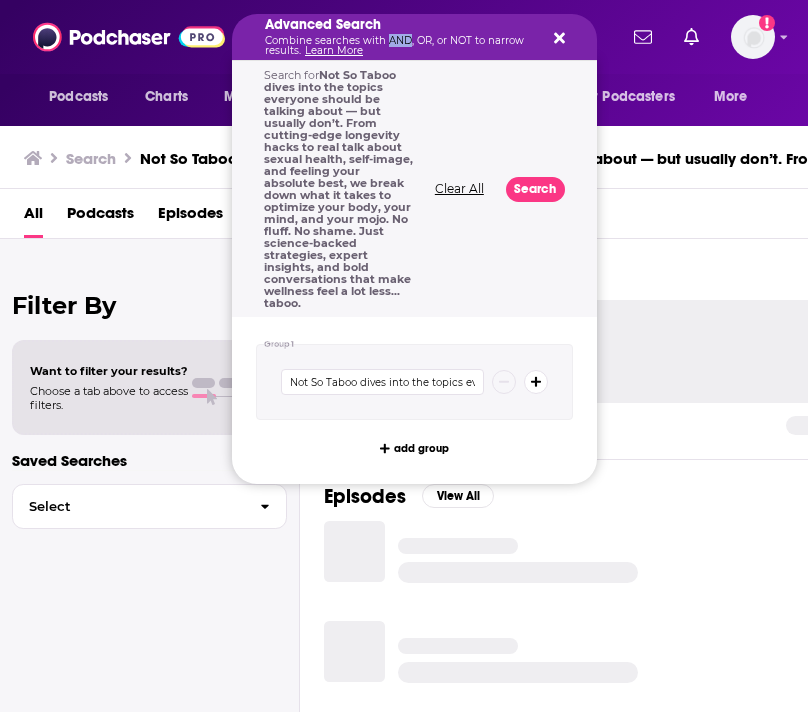 click on "Combine searches with AND, OR, or NOT to narrow results. Learn More" at bounding box center [398, 46] 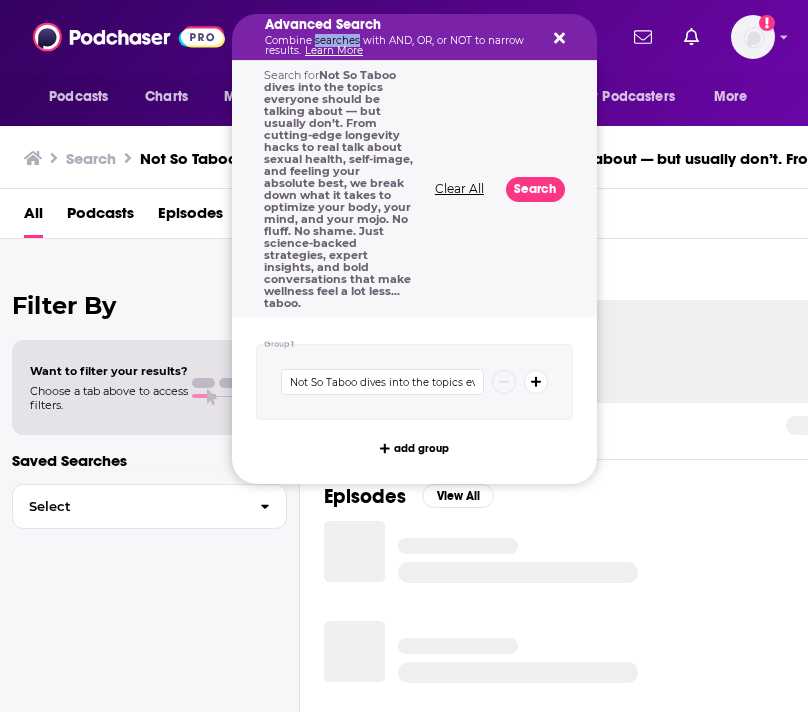 click on "Combine searches with AND, OR, or NOT to narrow results. Learn More" at bounding box center [398, 46] 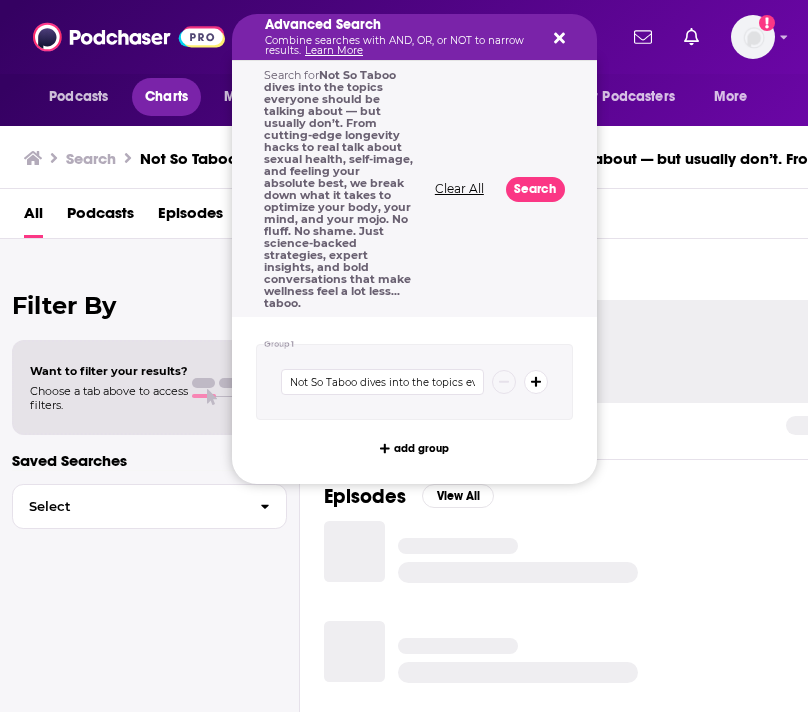 click on "Charts" at bounding box center (166, 97) 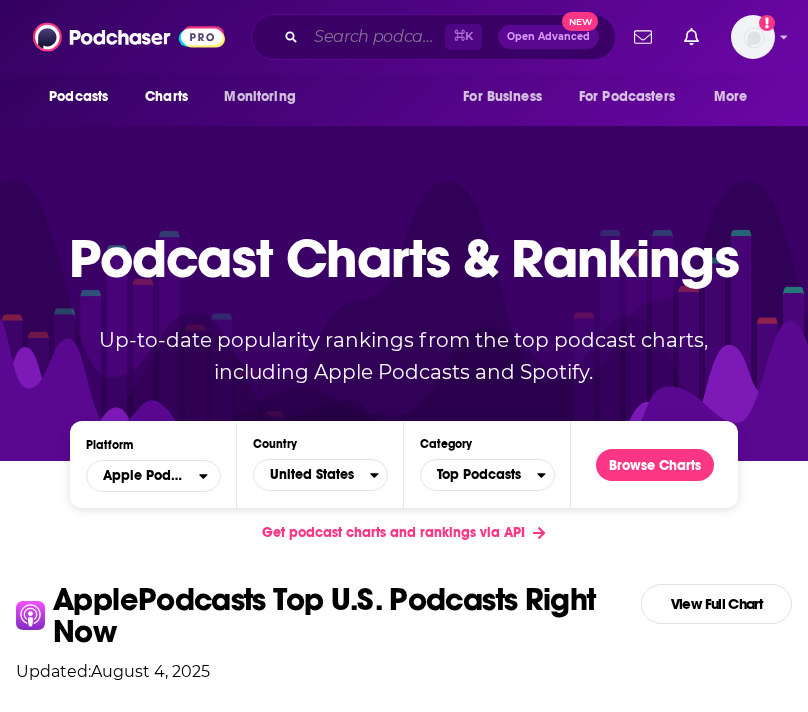 click at bounding box center (375, 37) 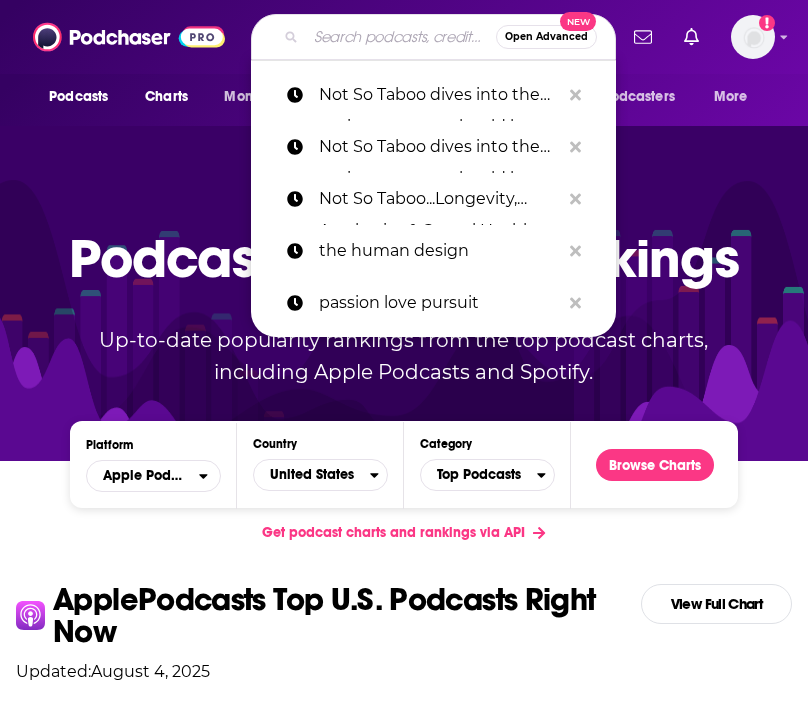 paste on "Not So Taboo...Longevity, Aesthetics & Sexual Health" 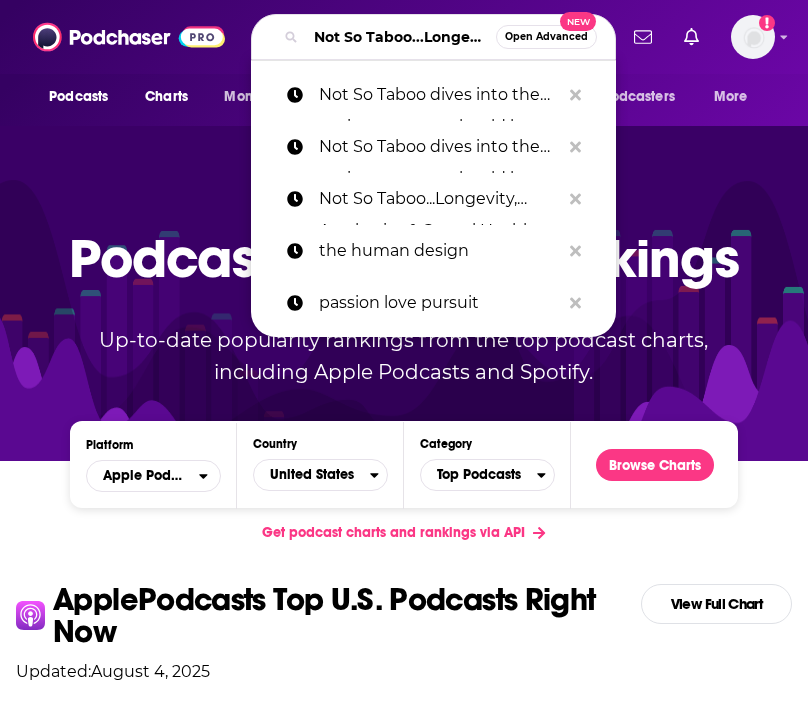 scroll, scrollTop: 0, scrollLeft: 252, axis: horizontal 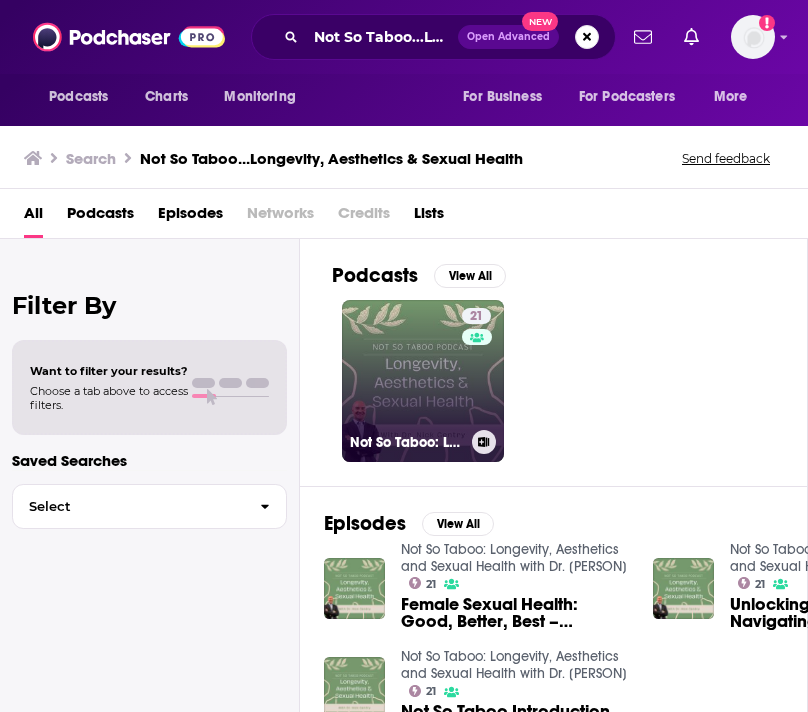 click on "21 Not So Taboo: Longevity, Aesthetics and Sexual Health with Dr. [PERSON]" at bounding box center [423, 381] 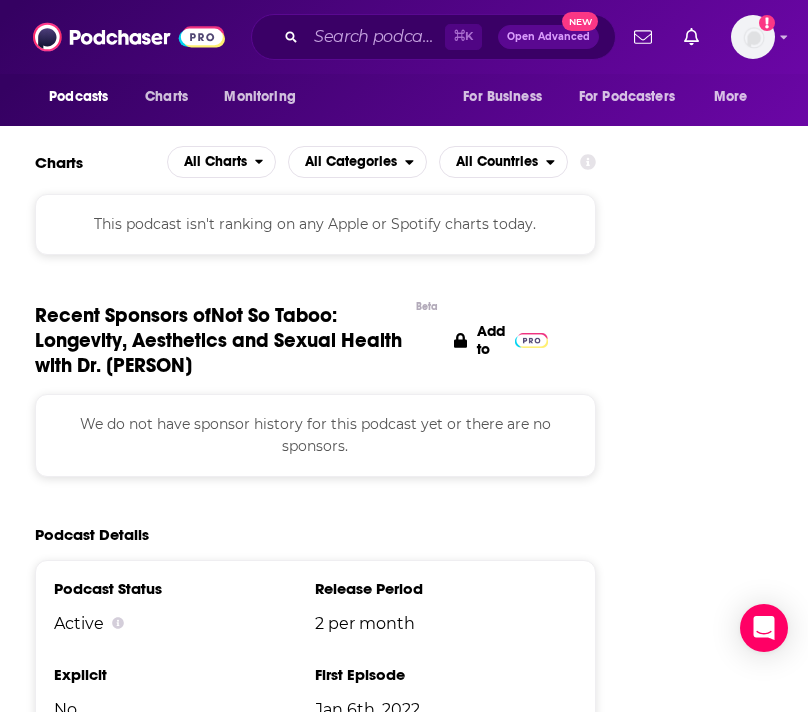 scroll, scrollTop: 2026, scrollLeft: 0, axis: vertical 